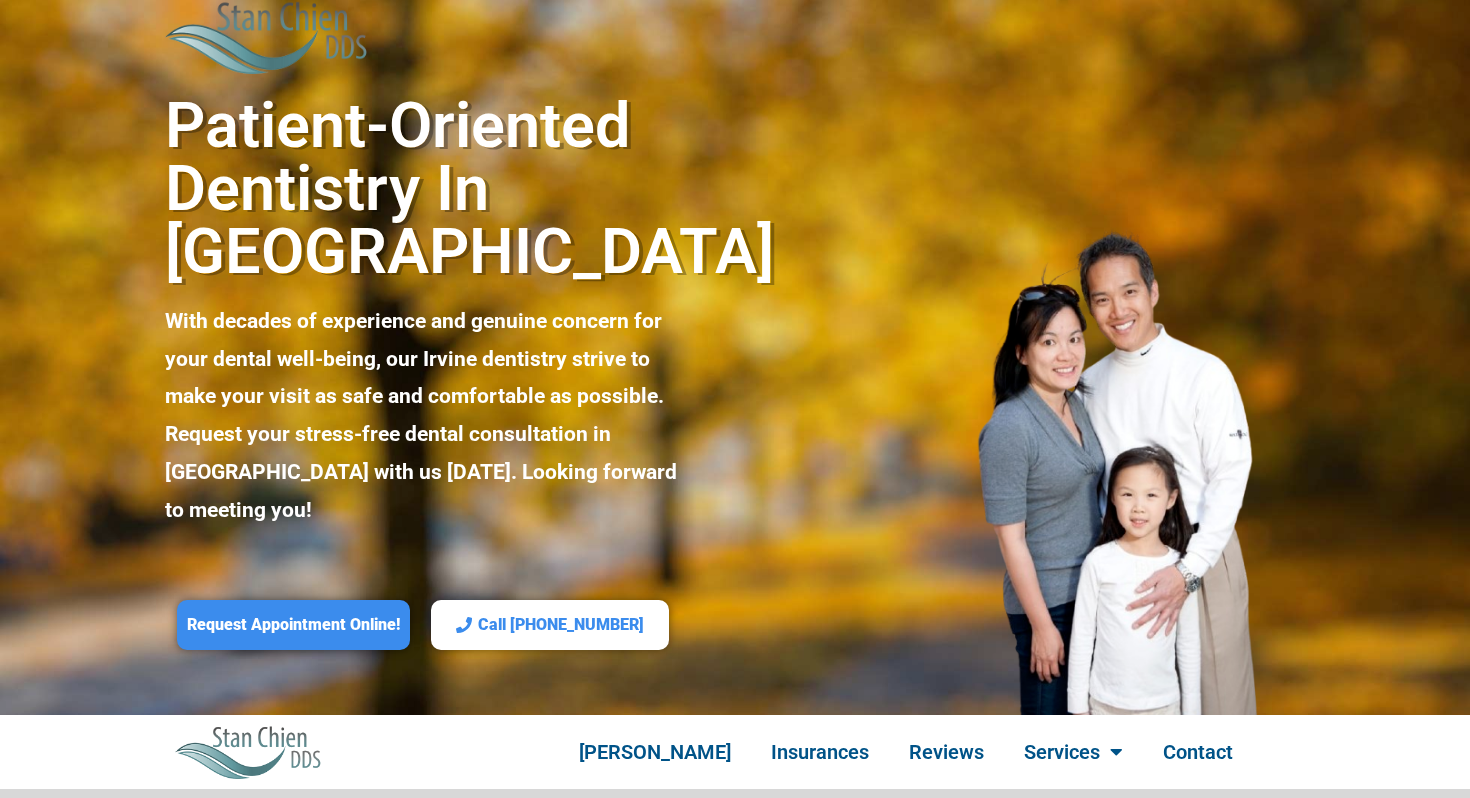scroll, scrollTop: 0, scrollLeft: 0, axis: both 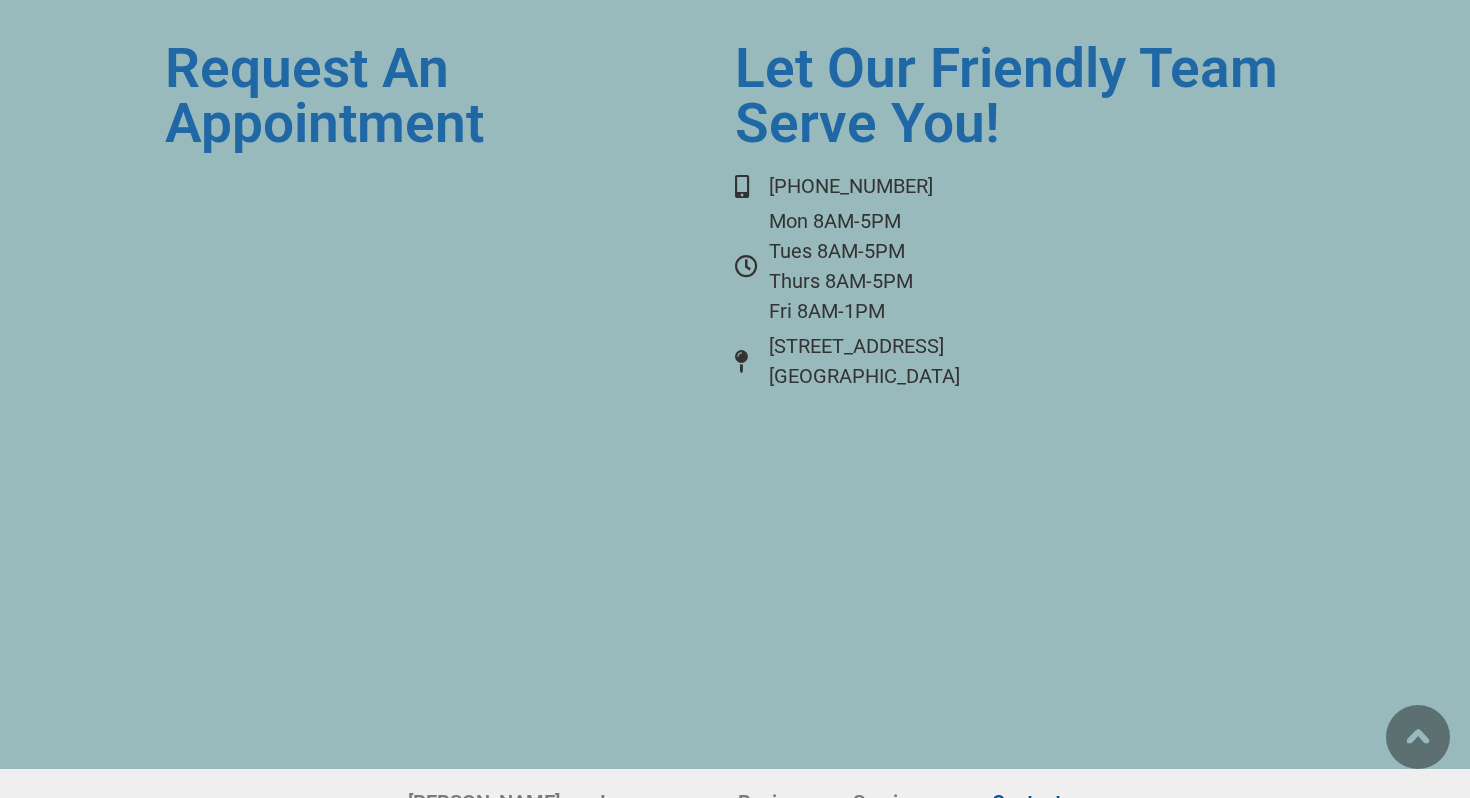 click on "Contact" 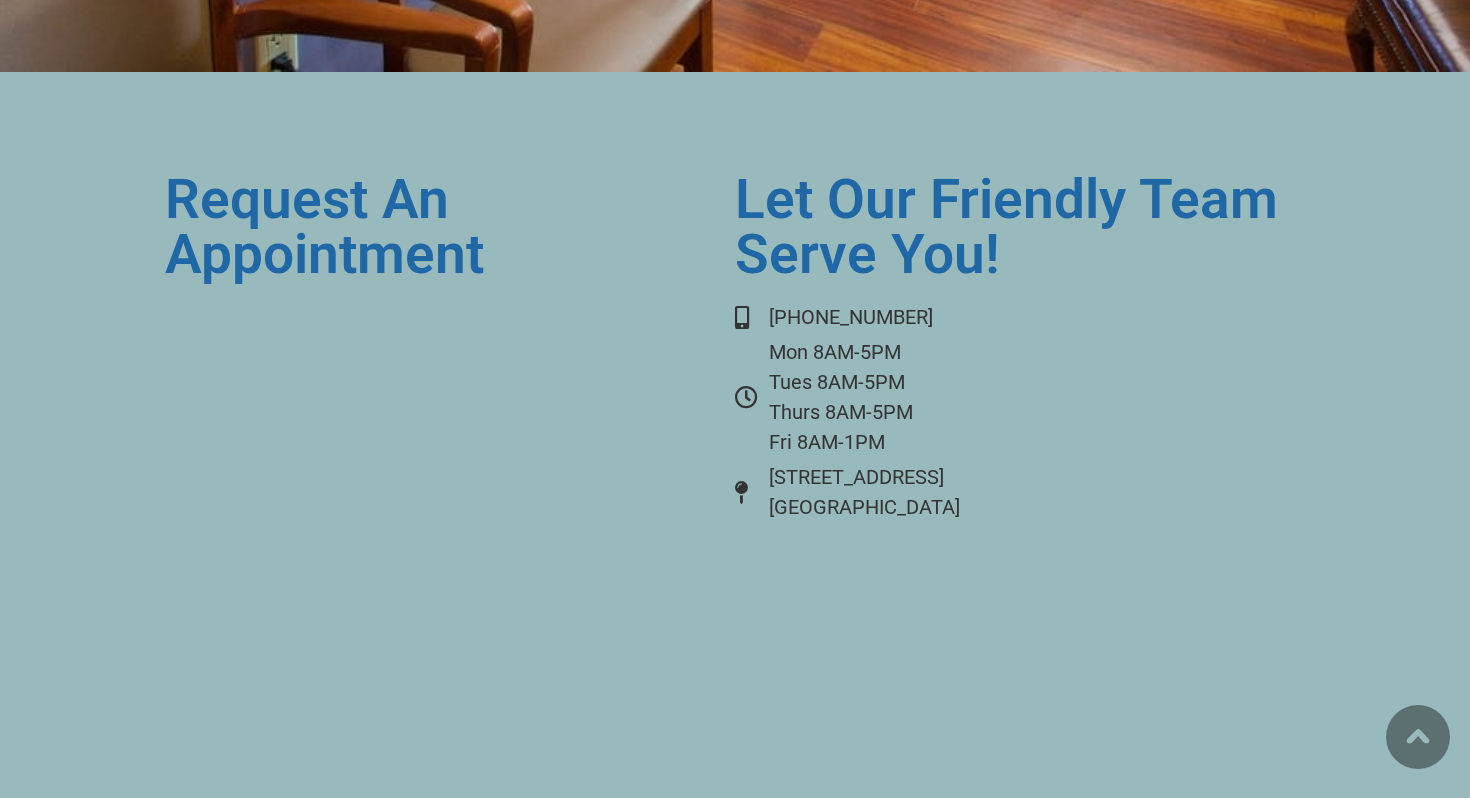 scroll, scrollTop: 8240, scrollLeft: 0, axis: vertical 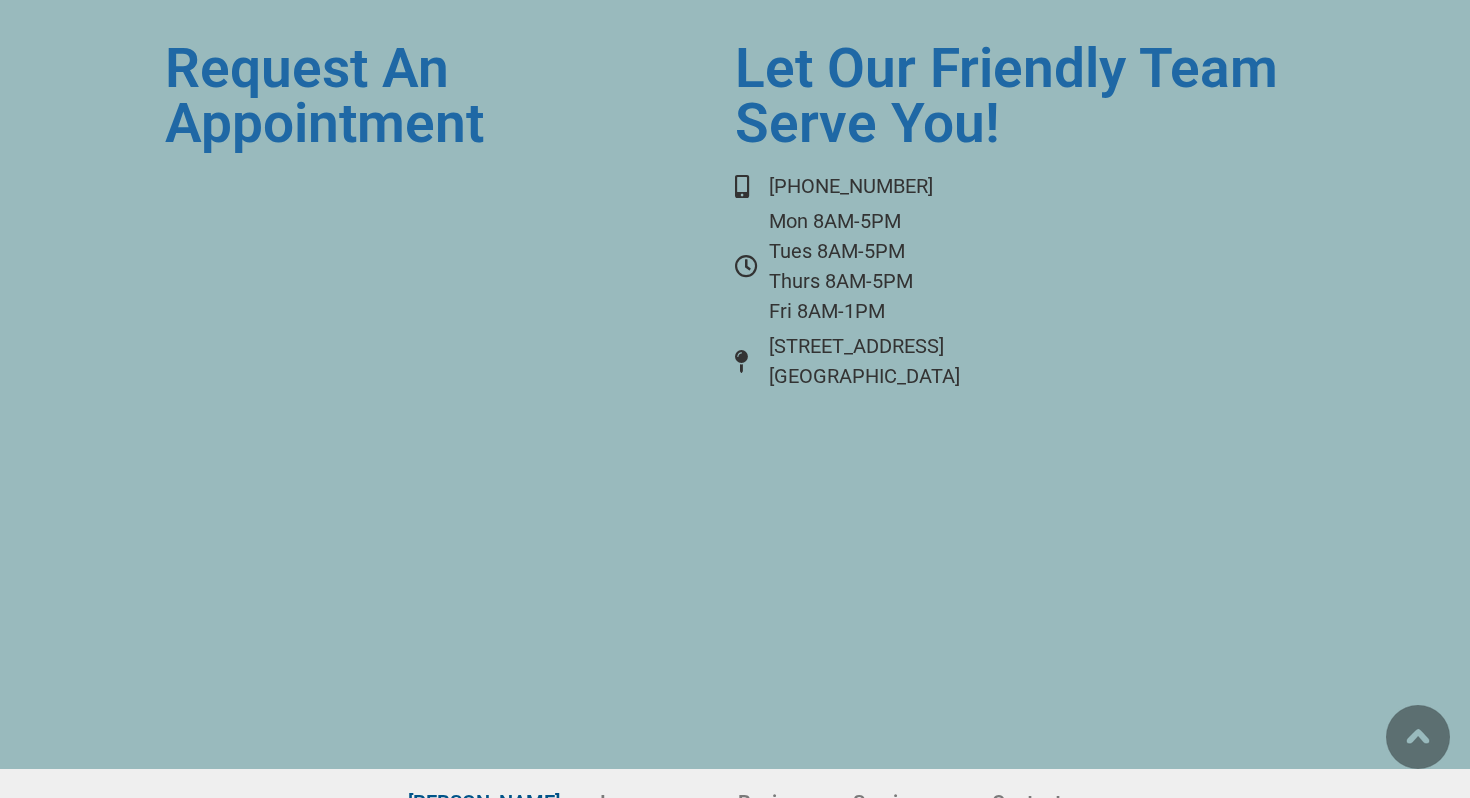 click on "[PERSON_NAME]" 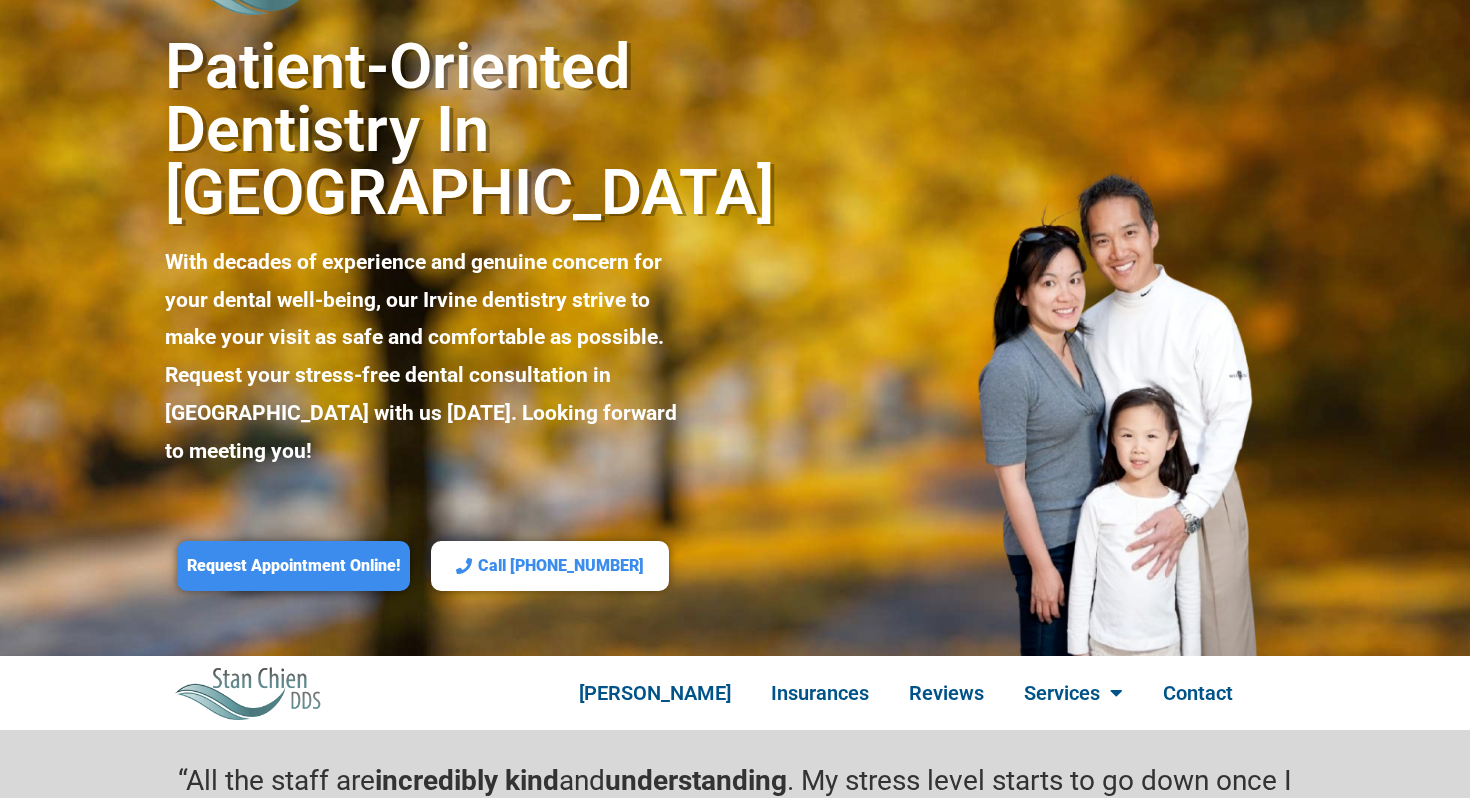 scroll, scrollTop: 78, scrollLeft: 0, axis: vertical 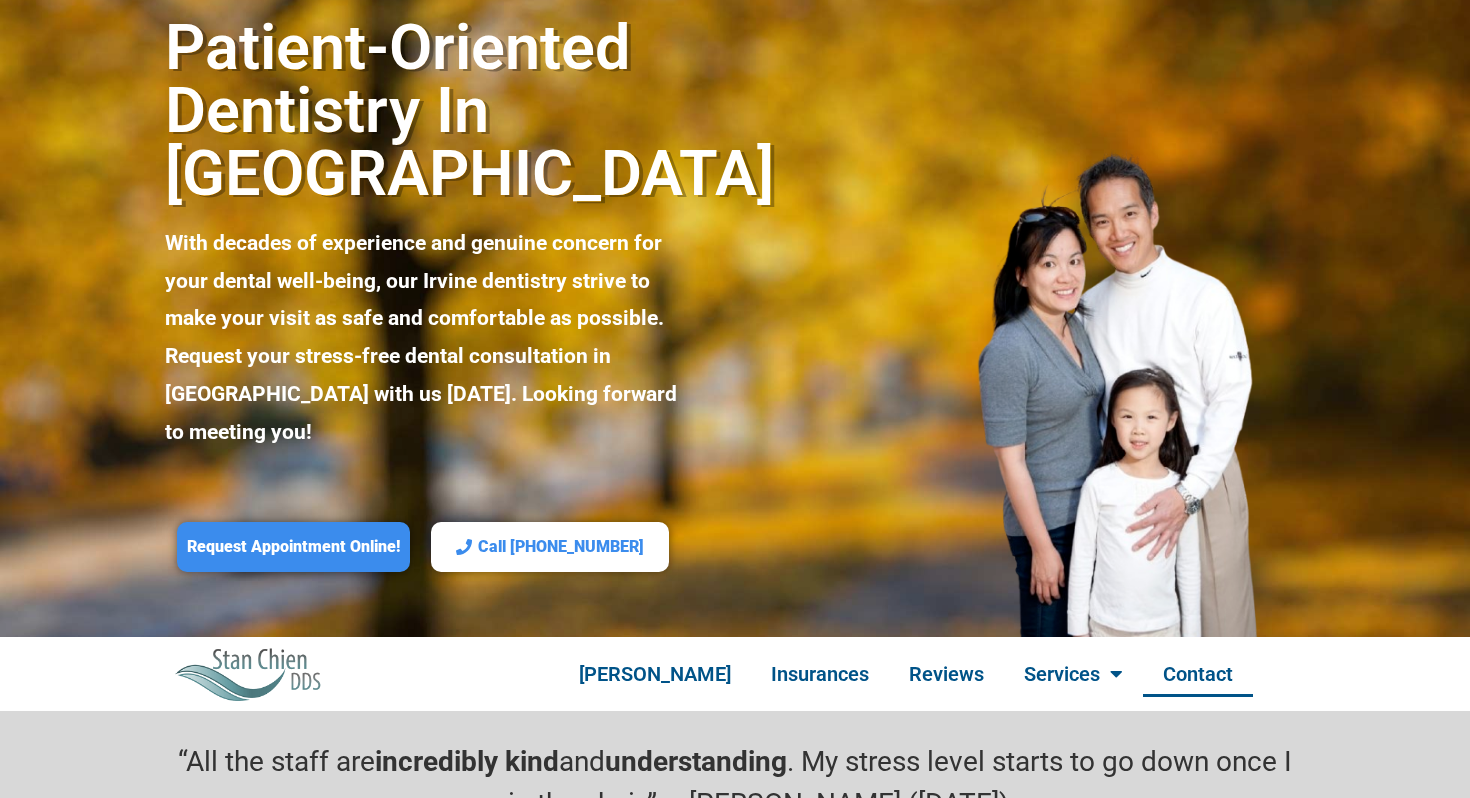 click on "Contact" 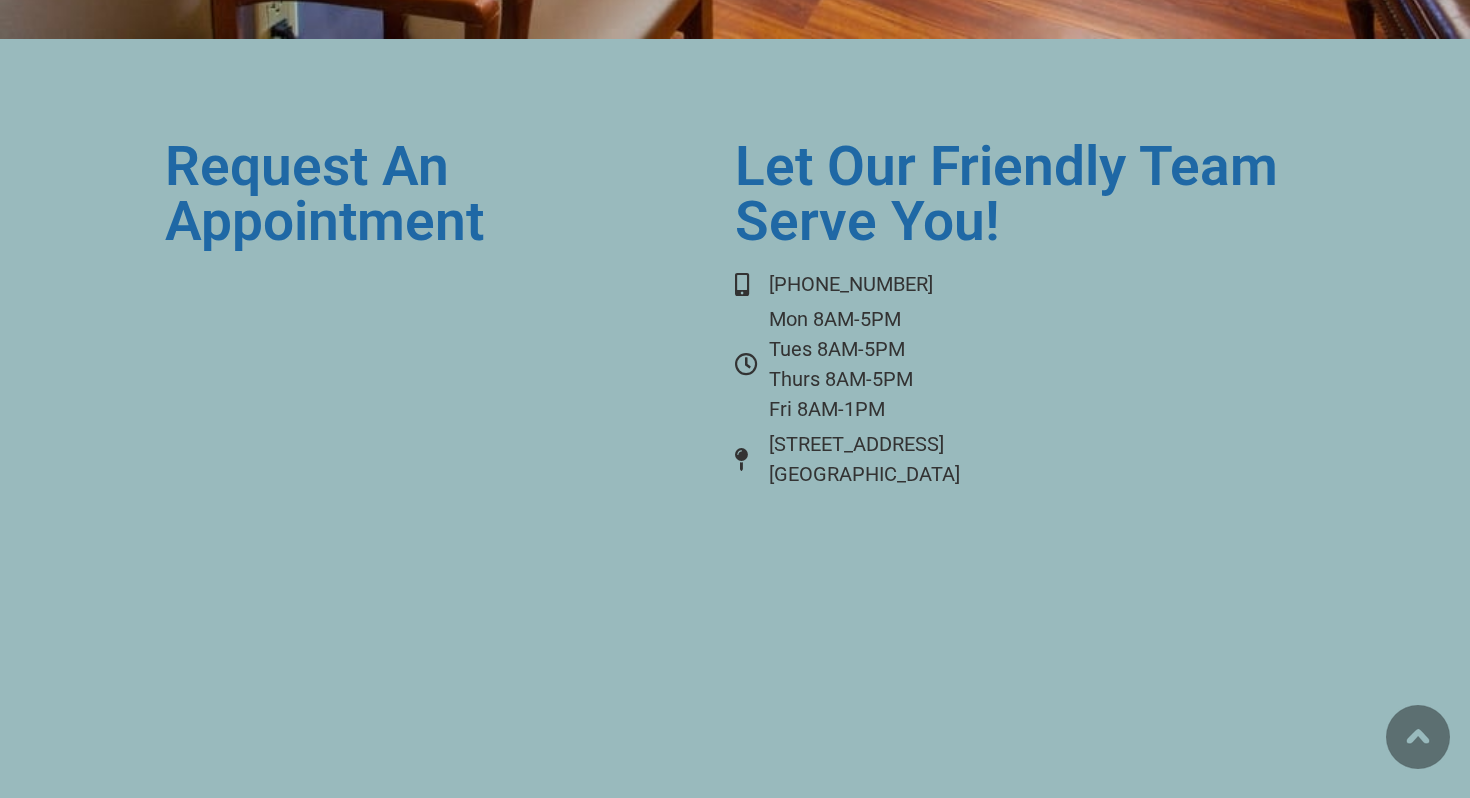 scroll, scrollTop: 8240, scrollLeft: 0, axis: vertical 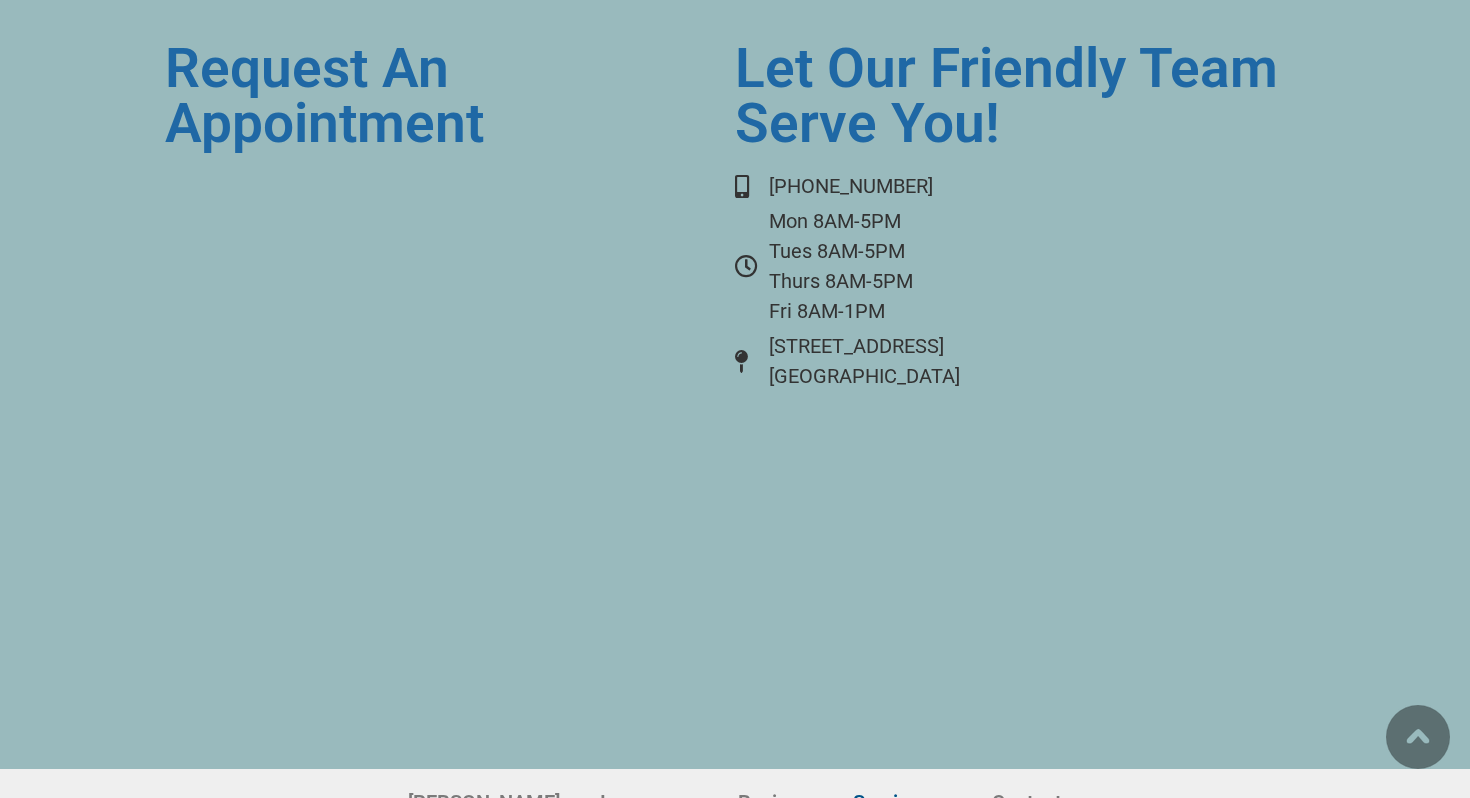 click on "Services" 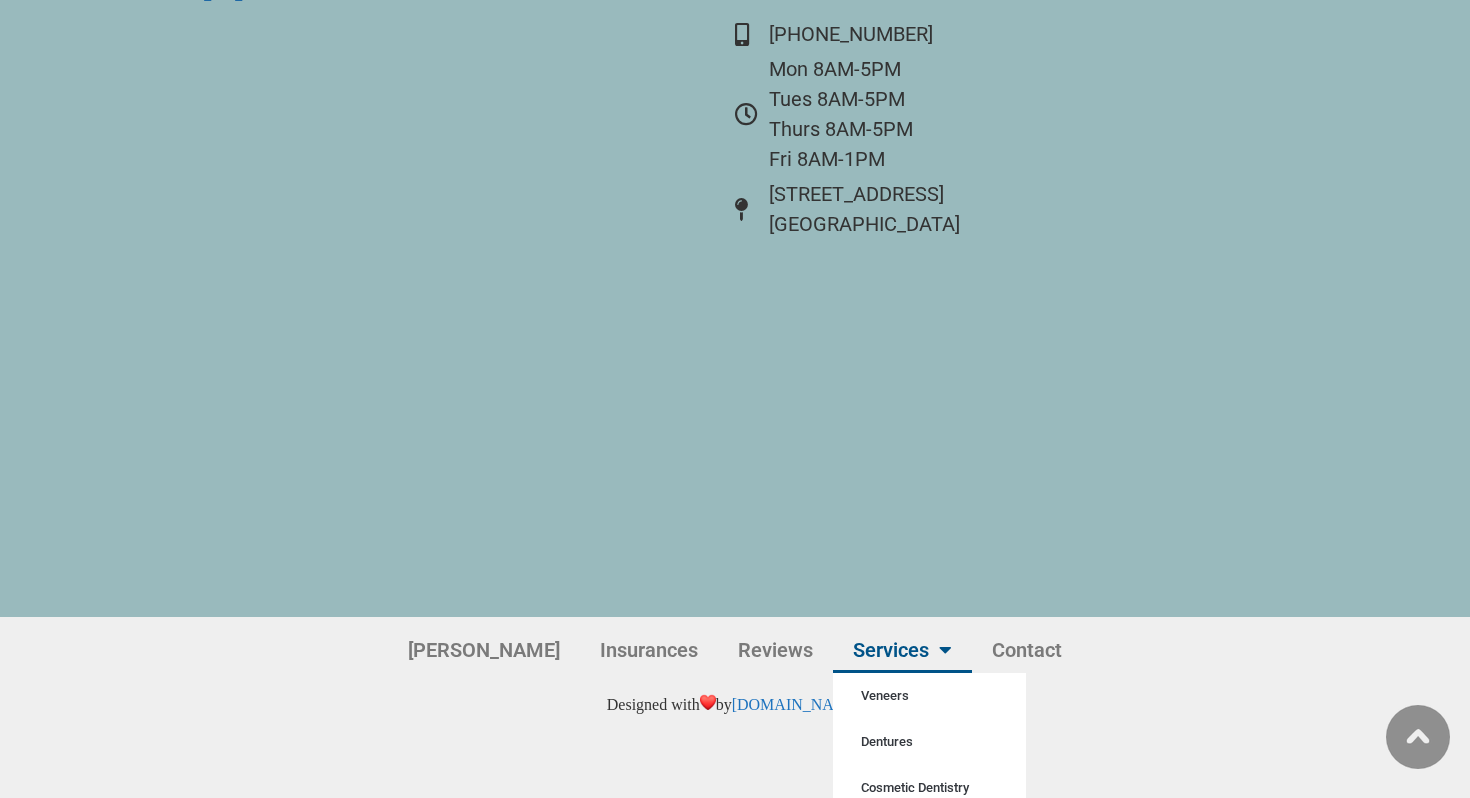 click on "Dr. Stan Chien Insurances Reviews Services Veneers Dentures Cosmetic Dentistry Dental Implants Family & Pediatric Dentist Contact   Dr. Stan Chien Insurances Reviews Services Veneers Dentures Cosmetic Dentistry Dental Implants Family & Pediatric Dentist Contact       Patient-Oriented Dentistry in Irvine With decades of experience and genuine concern for your dental well-being, our Irvine dentistry strive to make your visit as safe and comfortable as possible.  Request your stress-free dental consultation in Irvine with us today. Looking forward to meeting you!         Request Appointment Online!                 Call (949) 379-8010             Dr. Stan Chien Insurances Reviews Services Veneers Dentures Cosmetic Dentistry Dental Implants Family & Pediatric Dentist Contact   Dr. Stan Chien Insurances Reviews Services Veneers Dentures Cosmetic Dentistry Dental Implants Family & Pediatric Dentist Contact Patient-Oriented Dentistry in Irvine       Request Appointment Online!                 Call (949) 379-8010" at bounding box center (735, -3821) 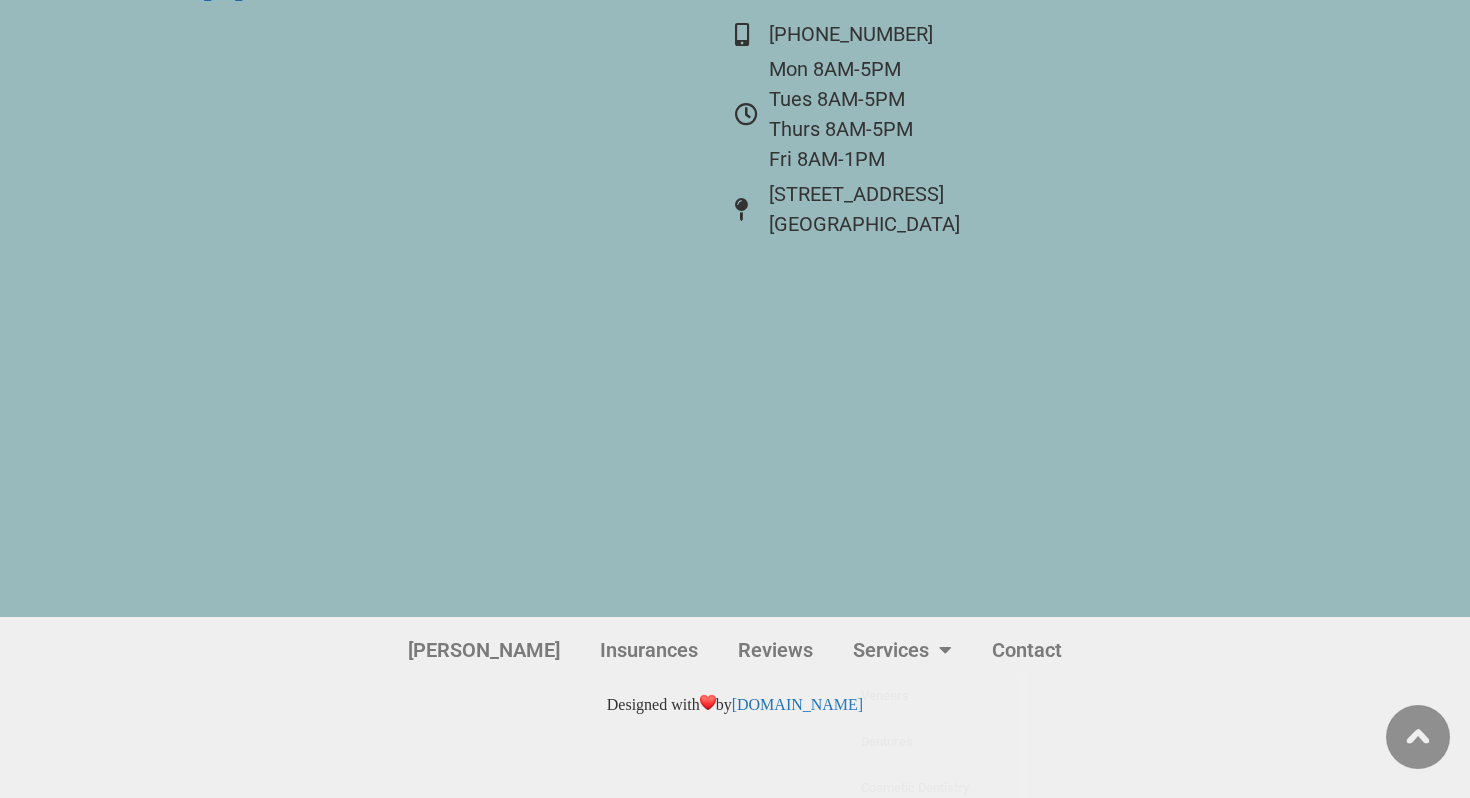 scroll, scrollTop: 8240, scrollLeft: 0, axis: vertical 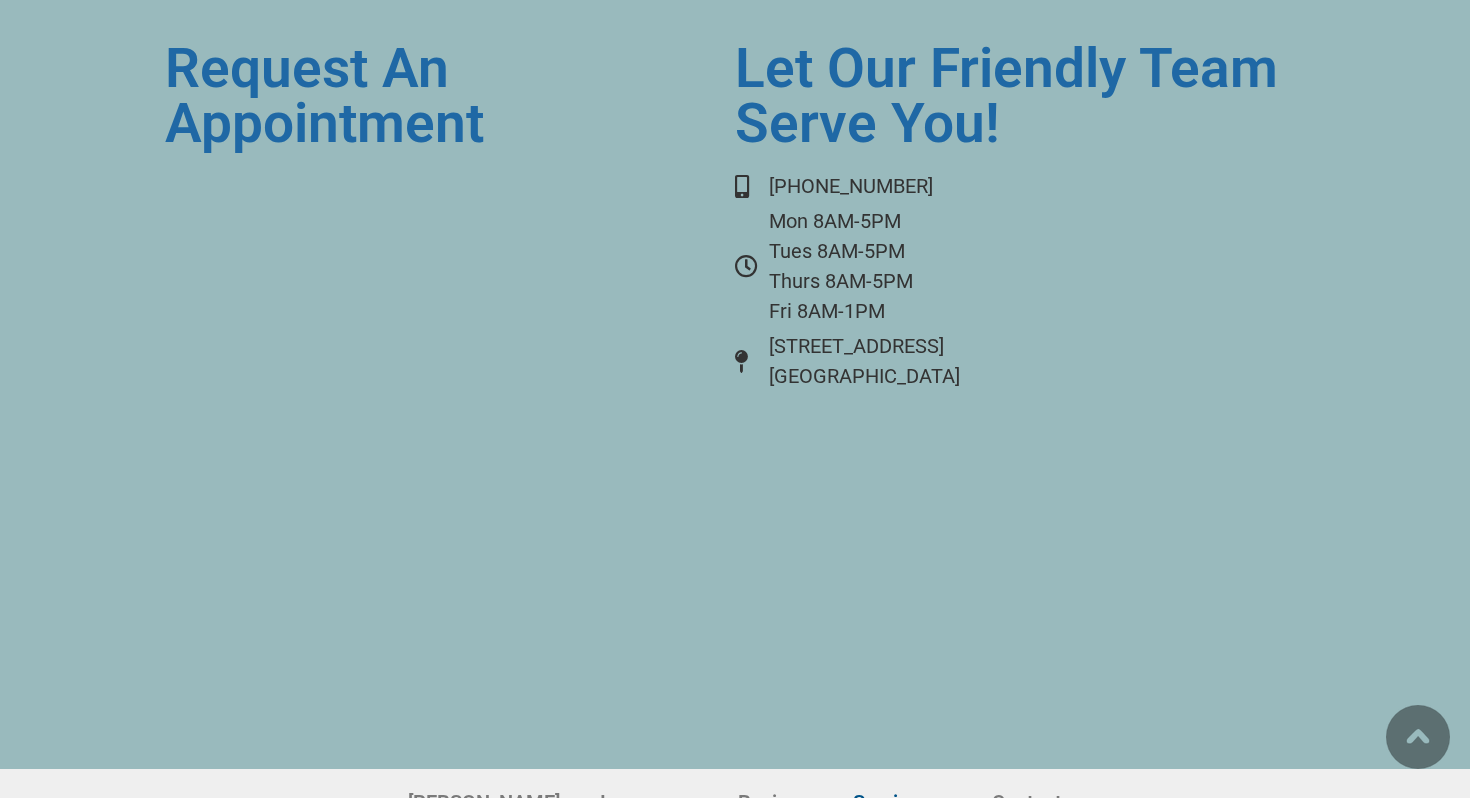 click on "Services" 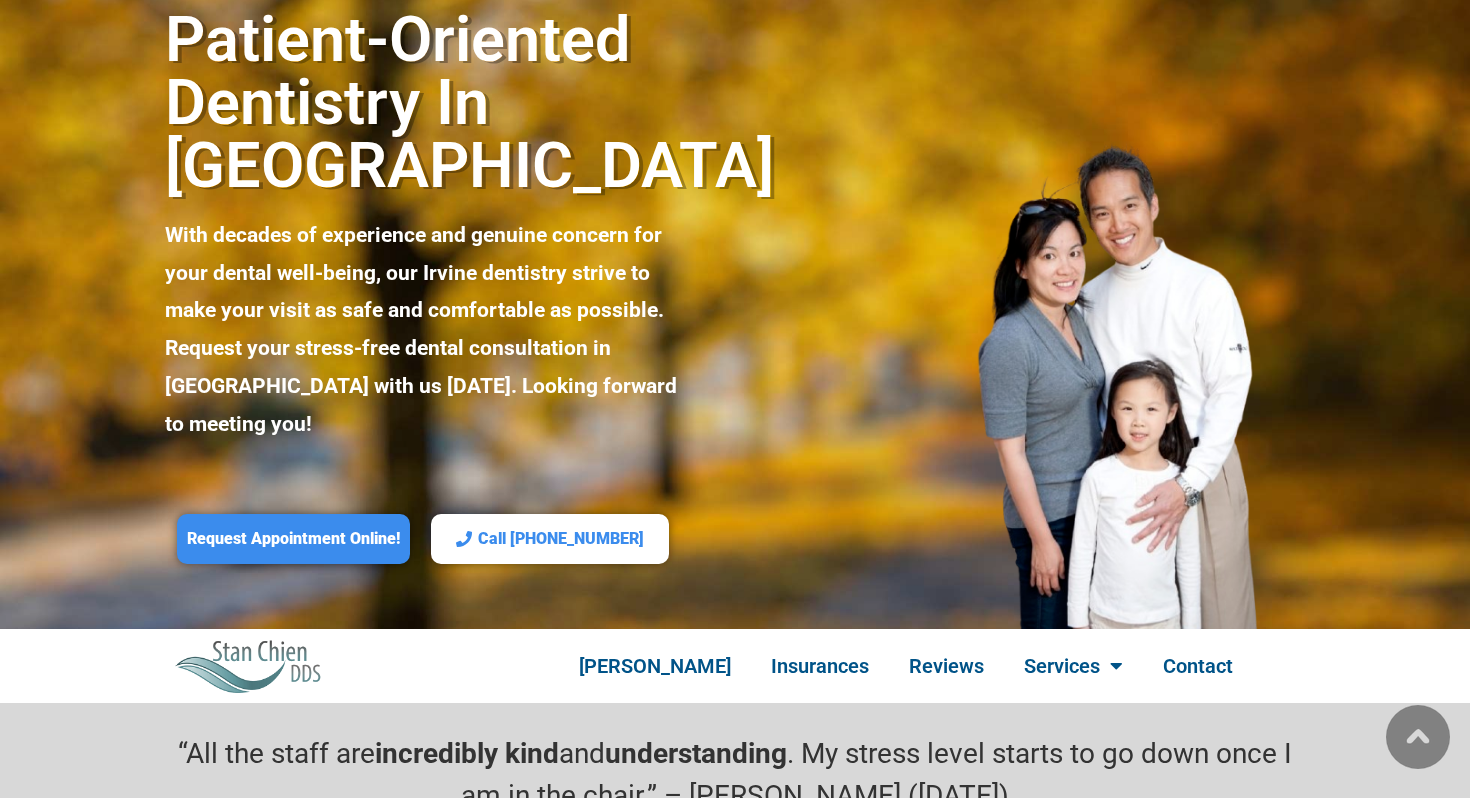 scroll, scrollTop: 0, scrollLeft: 0, axis: both 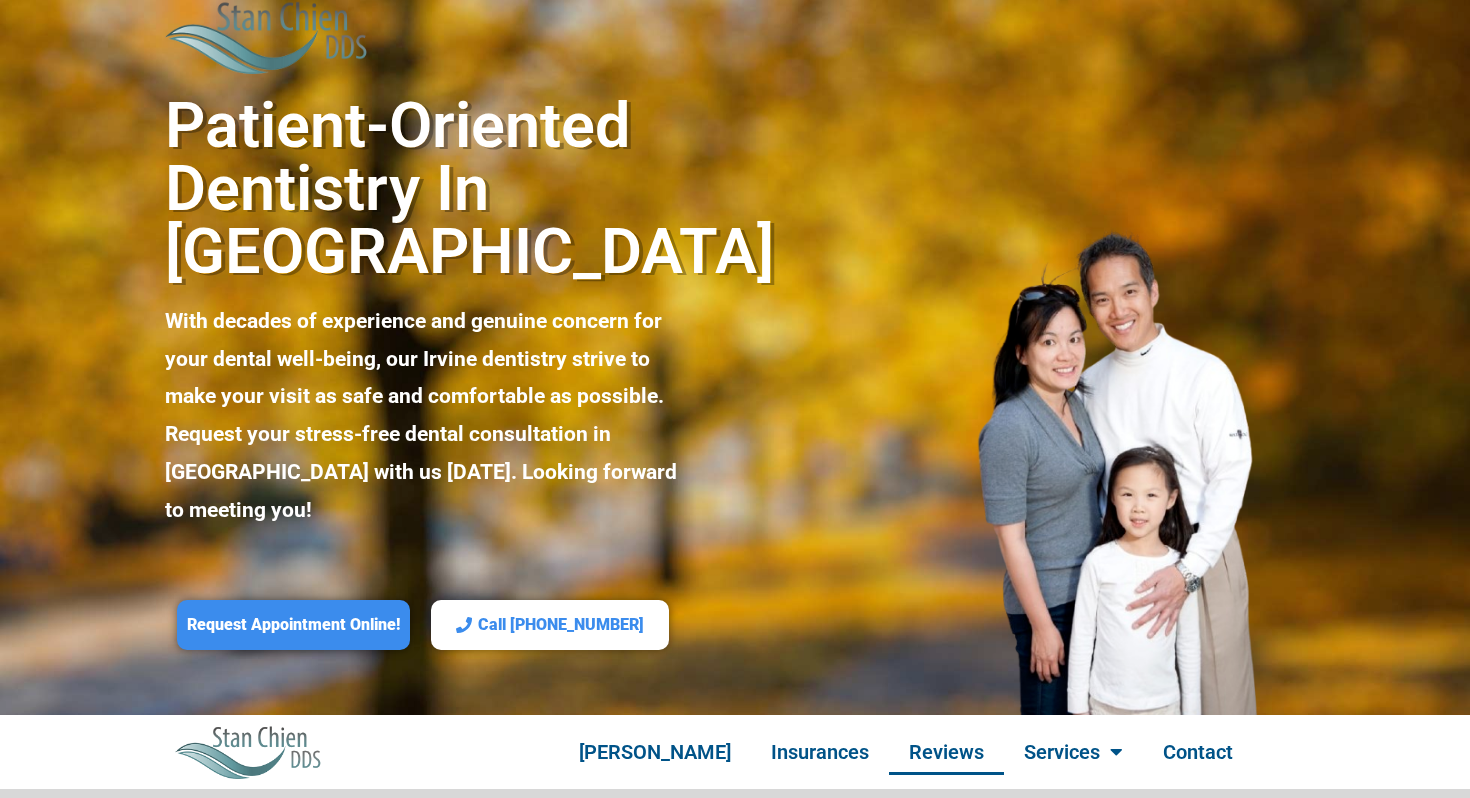 click on "Reviews" 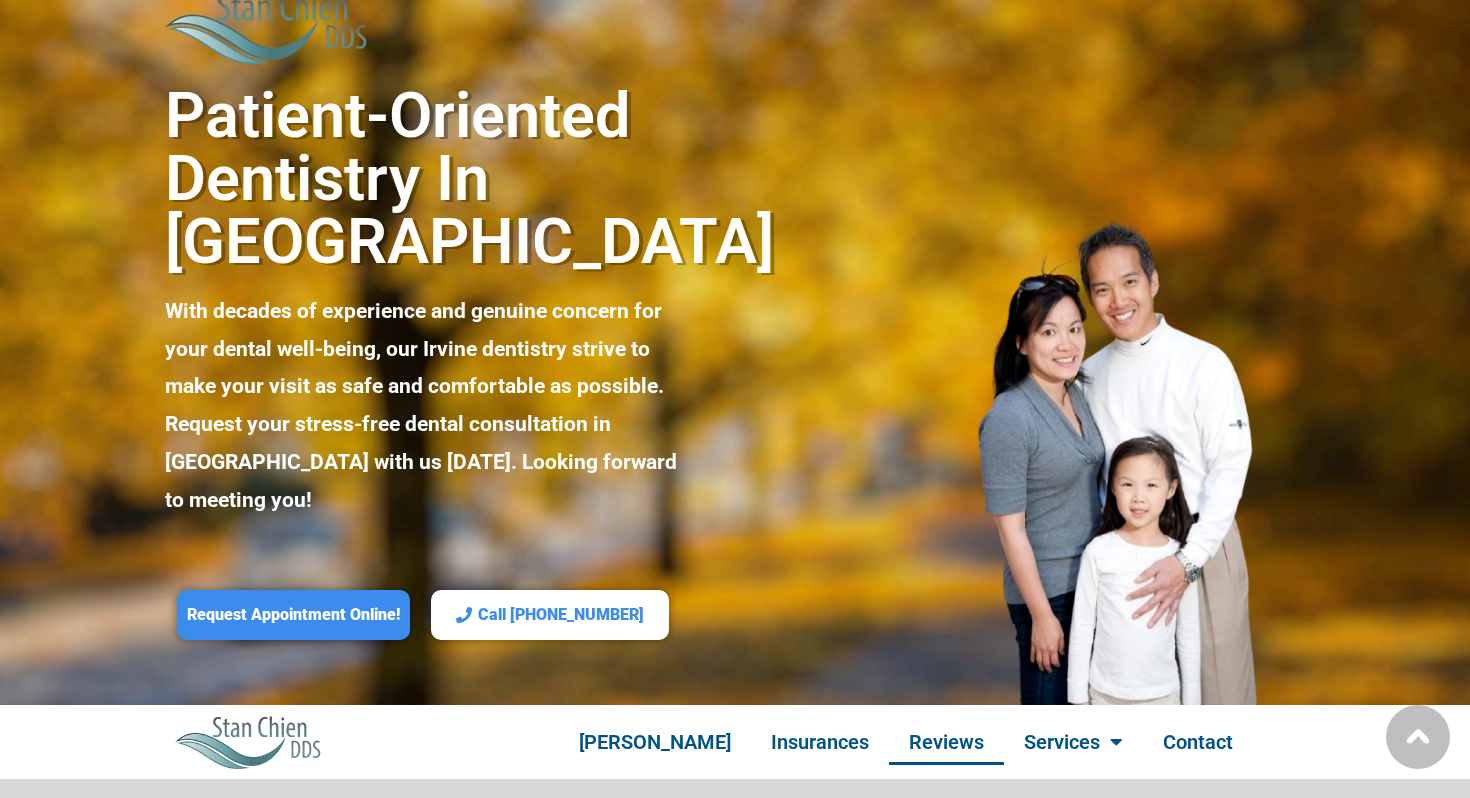 scroll, scrollTop: 0, scrollLeft: 0, axis: both 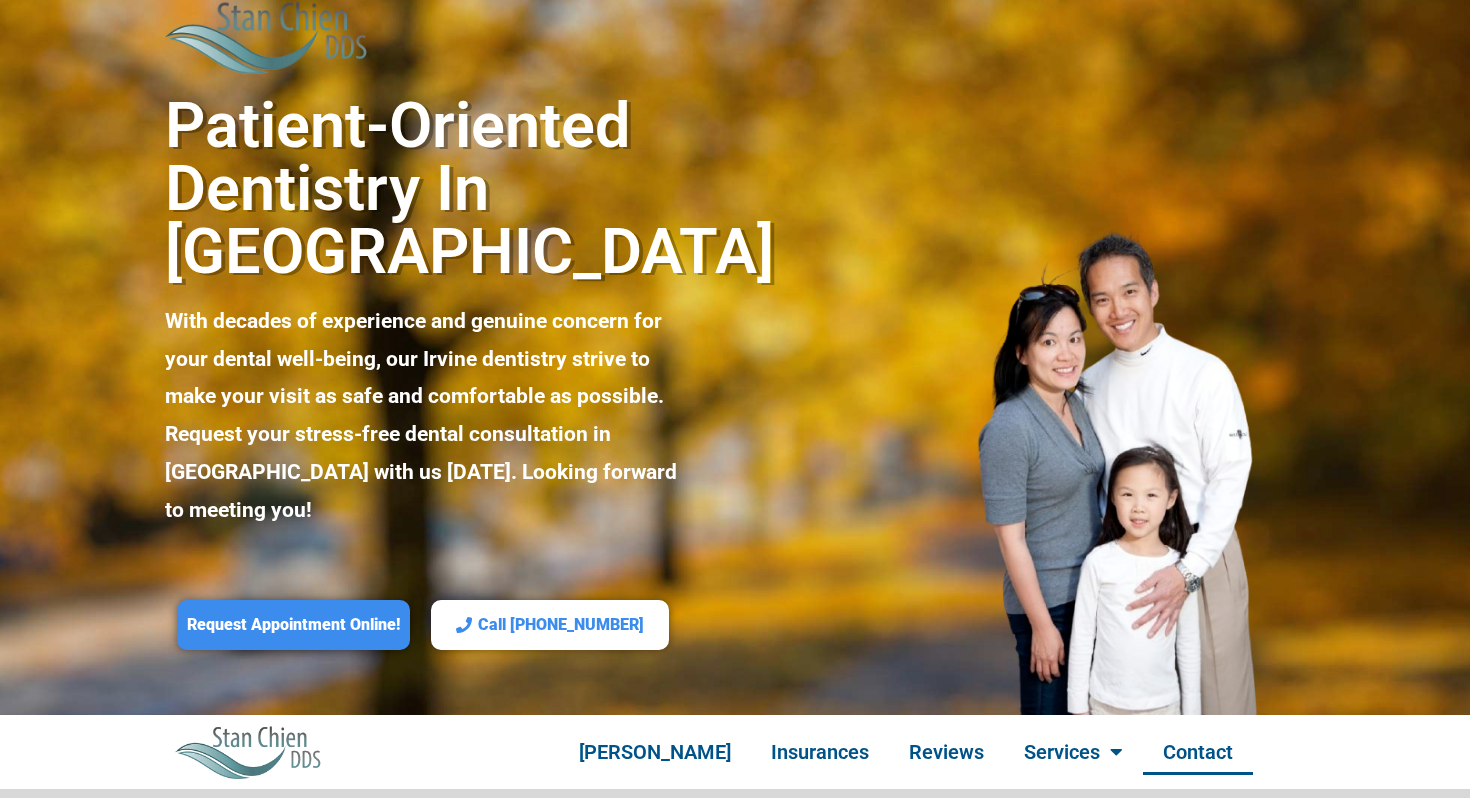 click on "Contact" 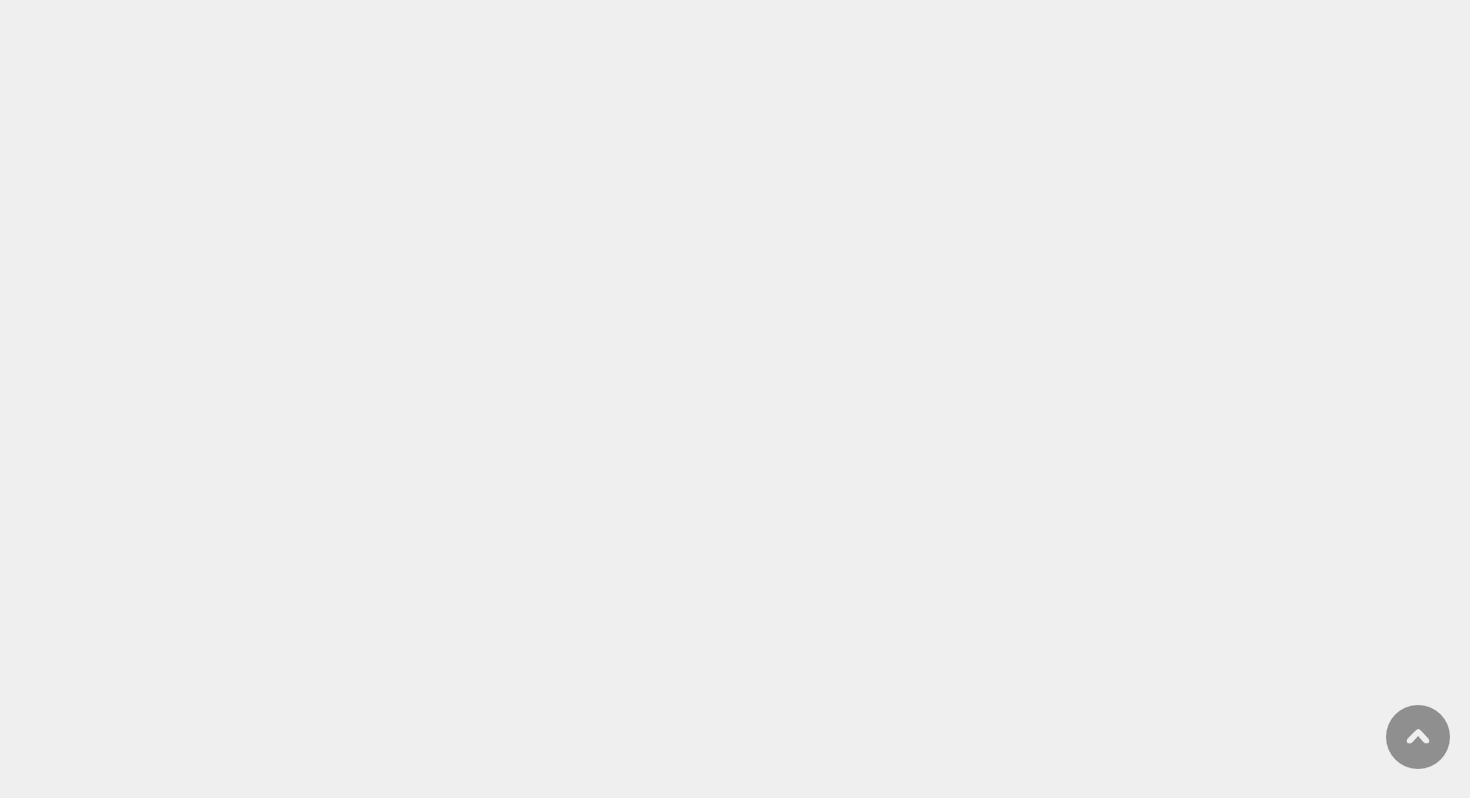 scroll, scrollTop: 3911, scrollLeft: 0, axis: vertical 